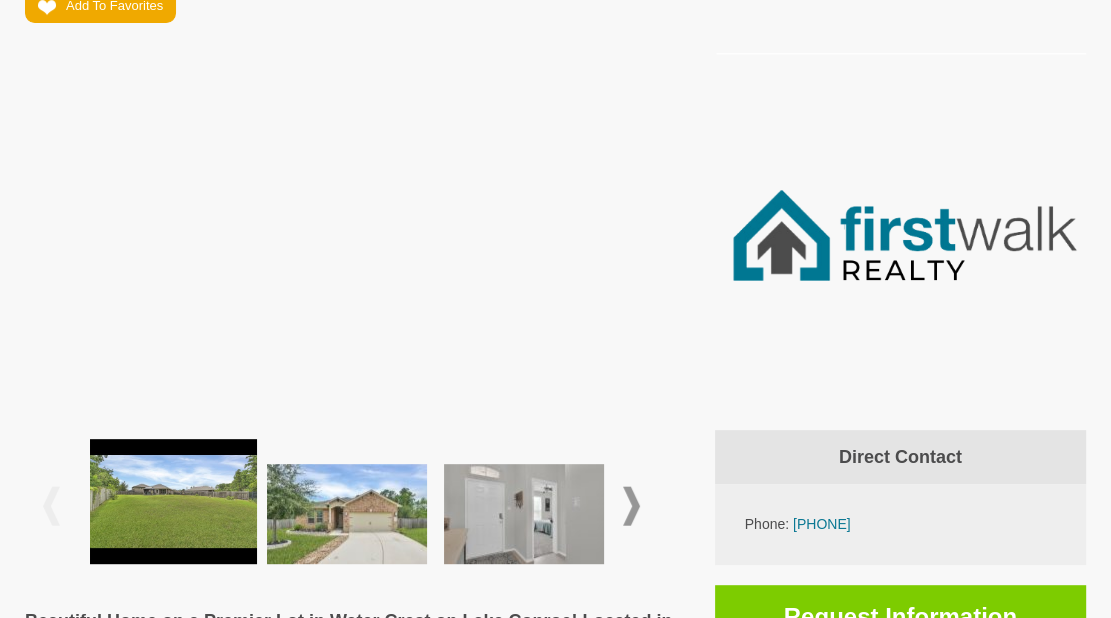 scroll, scrollTop: 633, scrollLeft: 0, axis: vertical 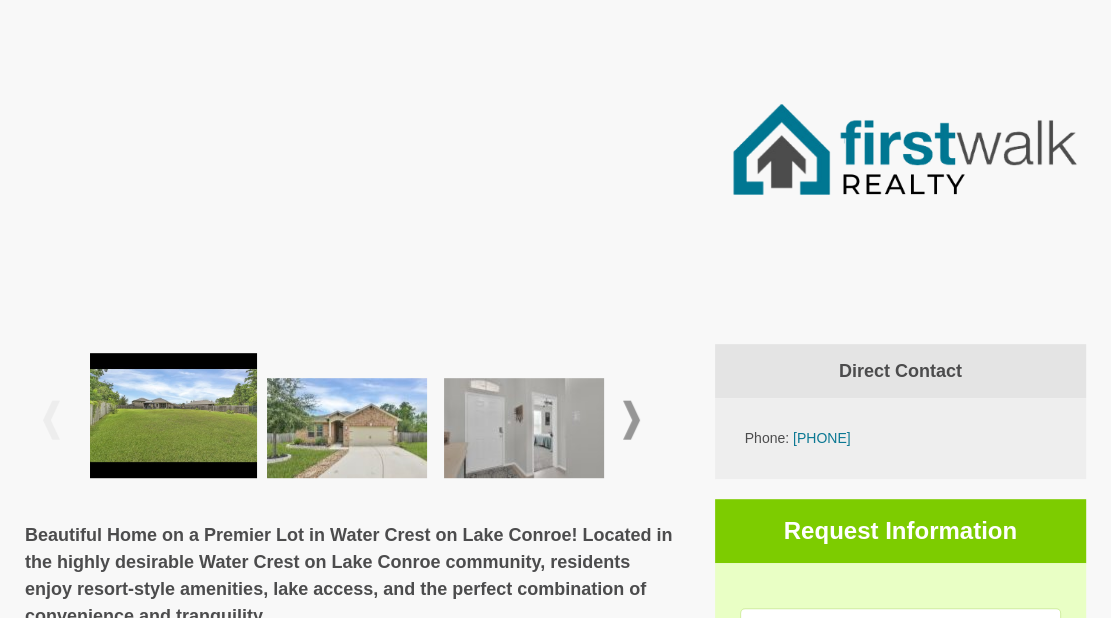 click at bounding box center [631, 419] 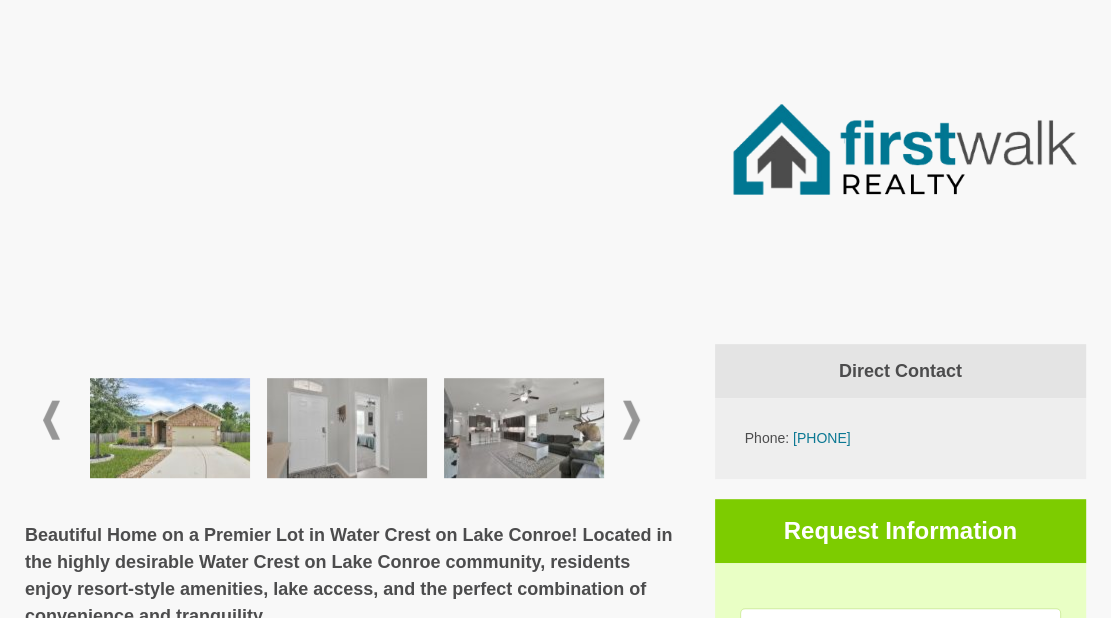 click at bounding box center [170, 428] 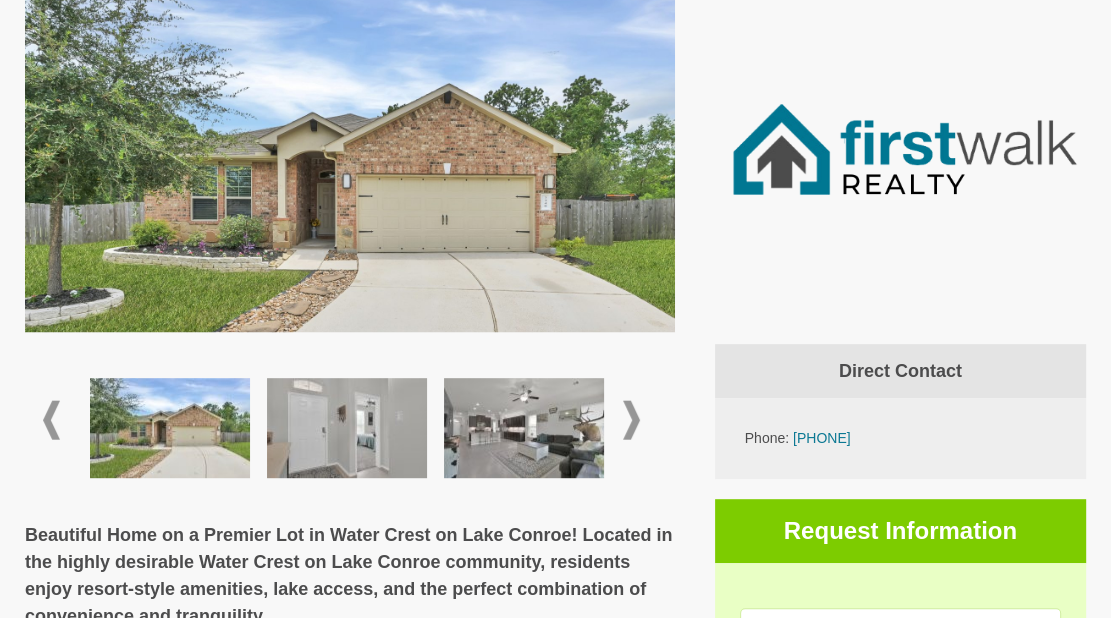 click at bounding box center [350, 183] 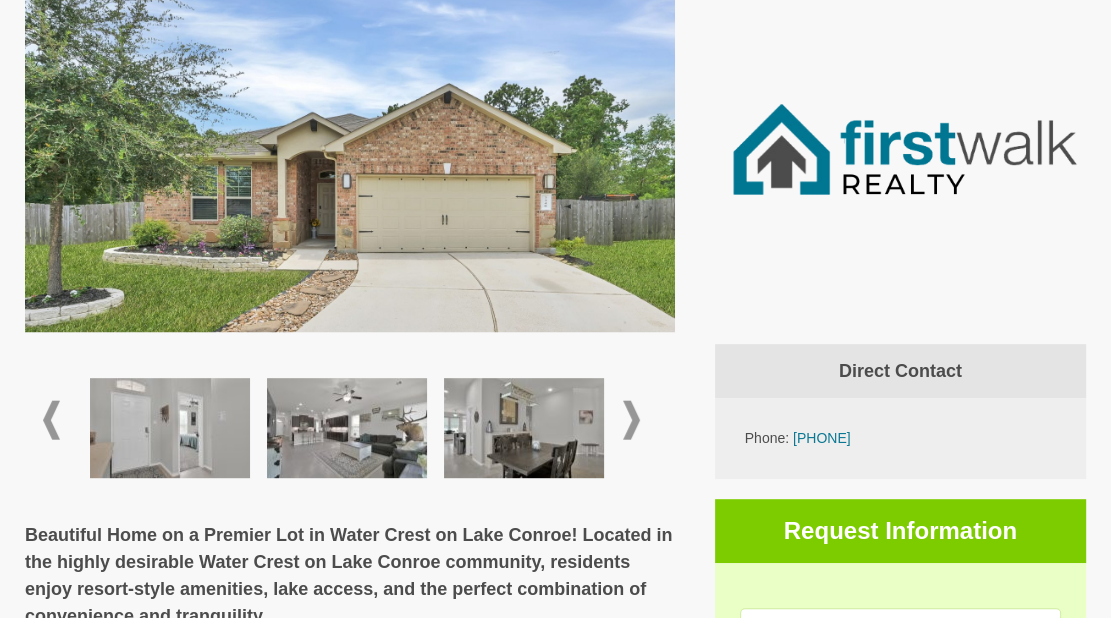 click at bounding box center [631, 419] 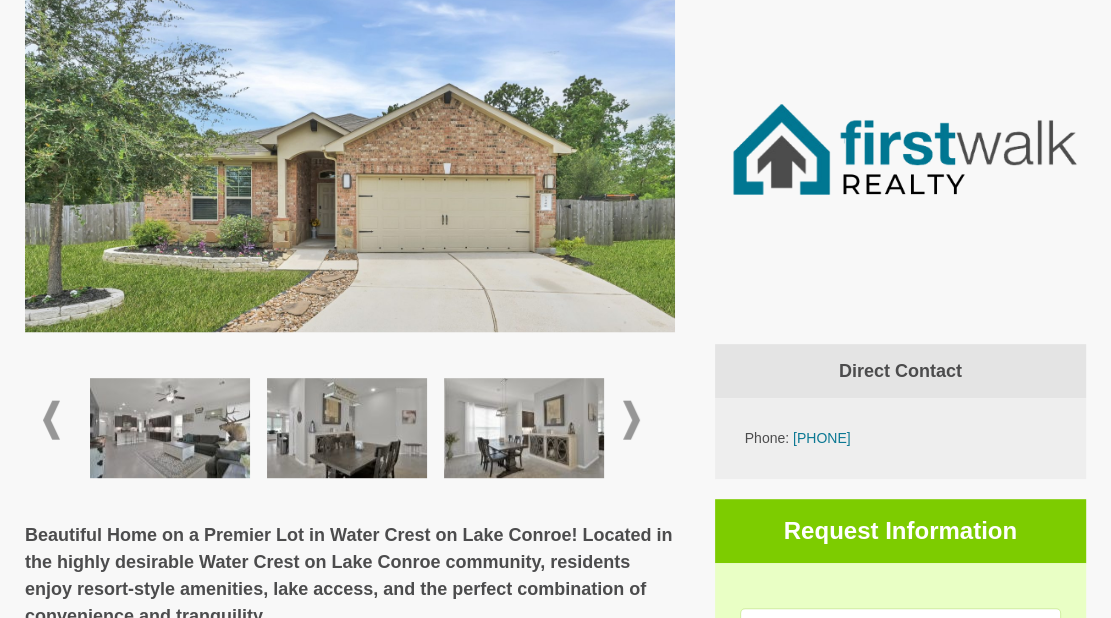 click at bounding box center (347, 428) 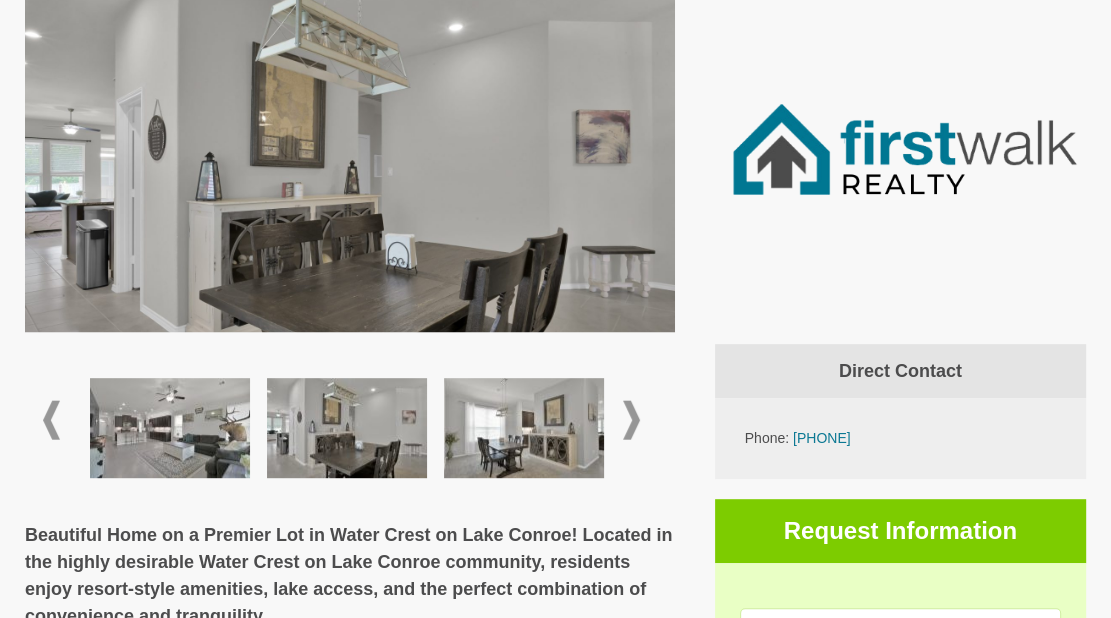 click at bounding box center (631, 419) 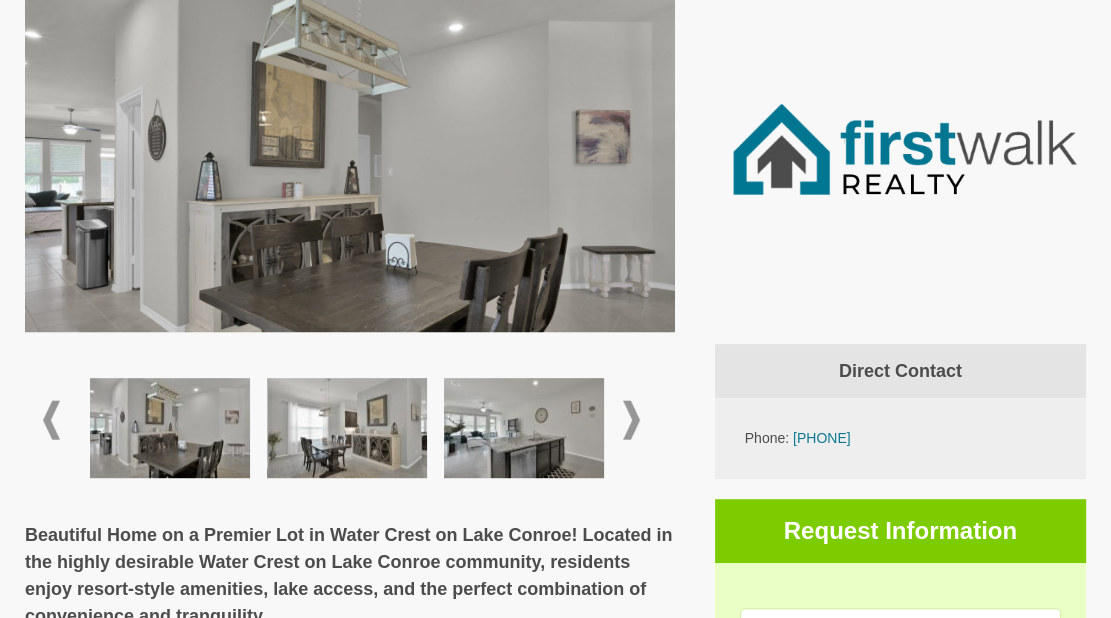 click at bounding box center (524, 428) 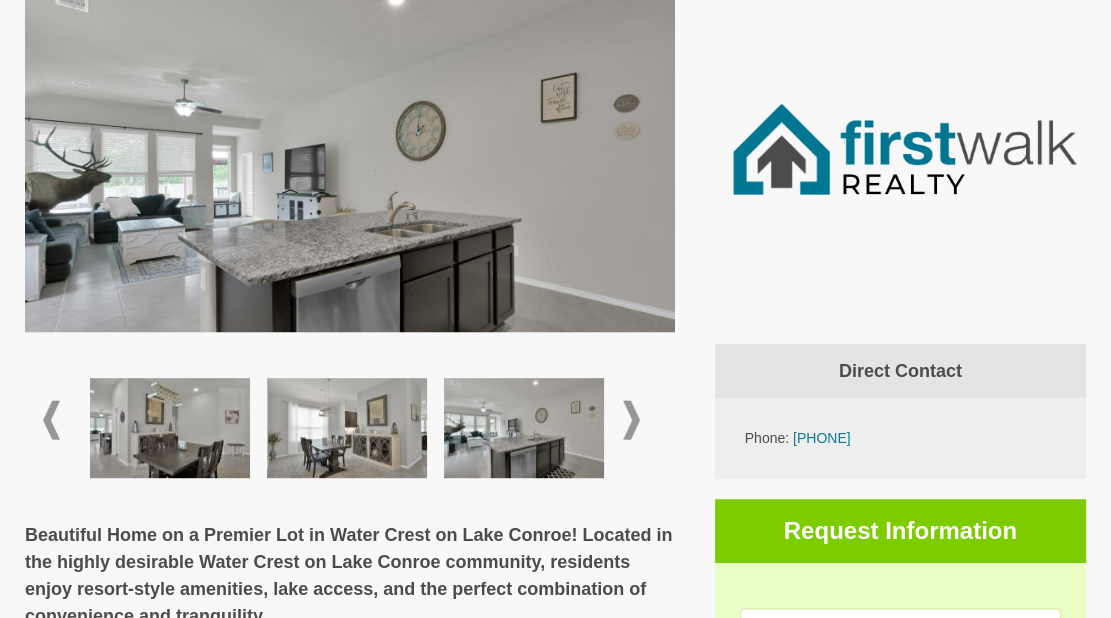click at bounding box center [350, 419] 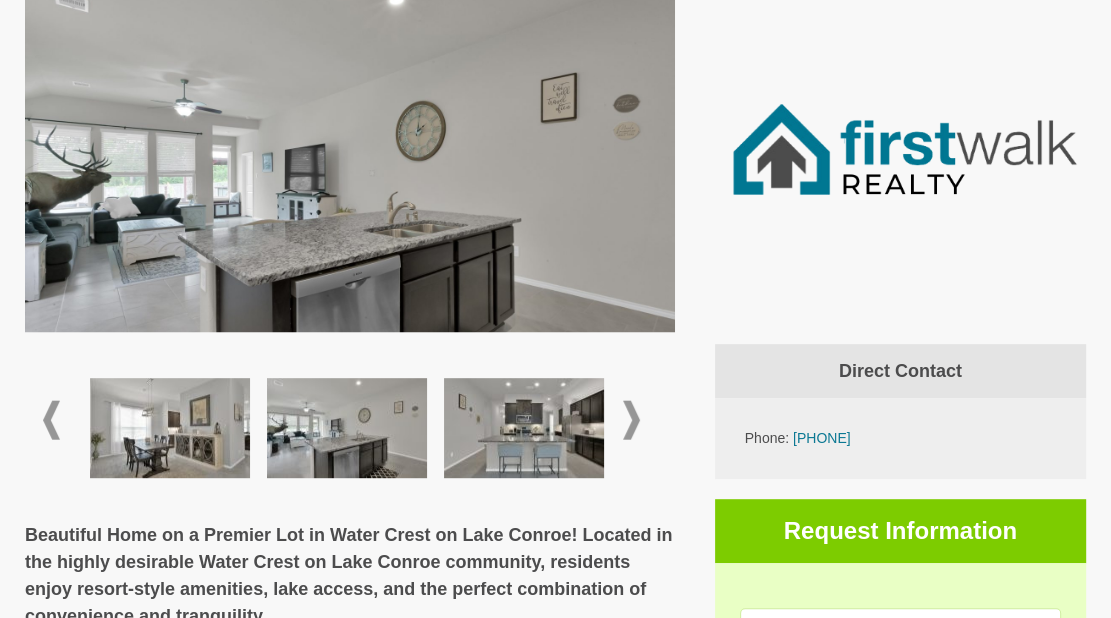 click at bounding box center [631, 419] 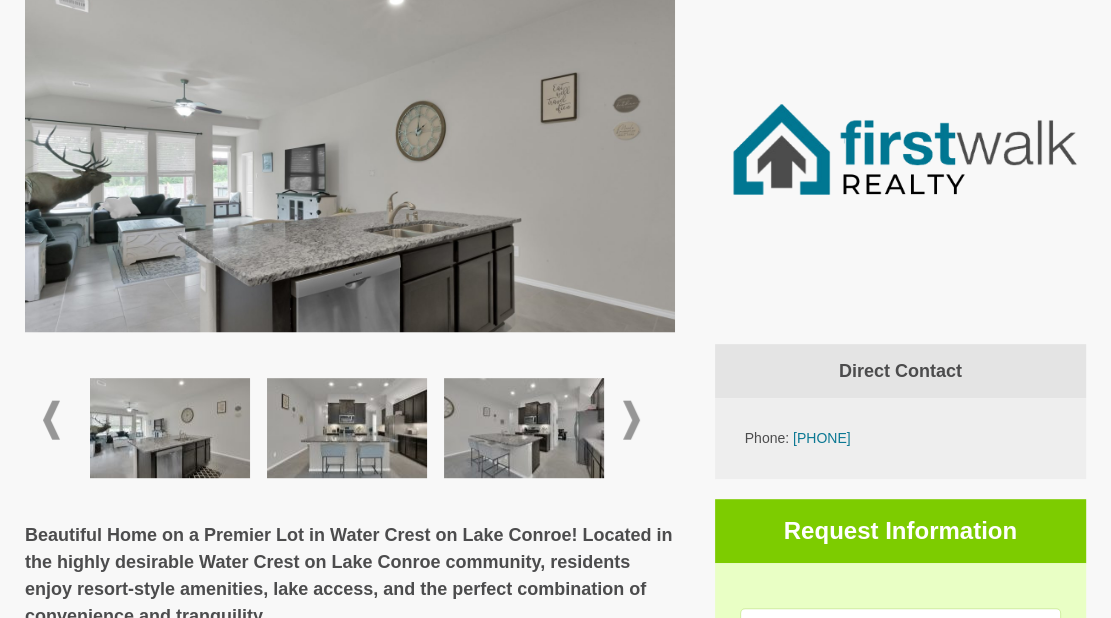click at bounding box center [347, 428] 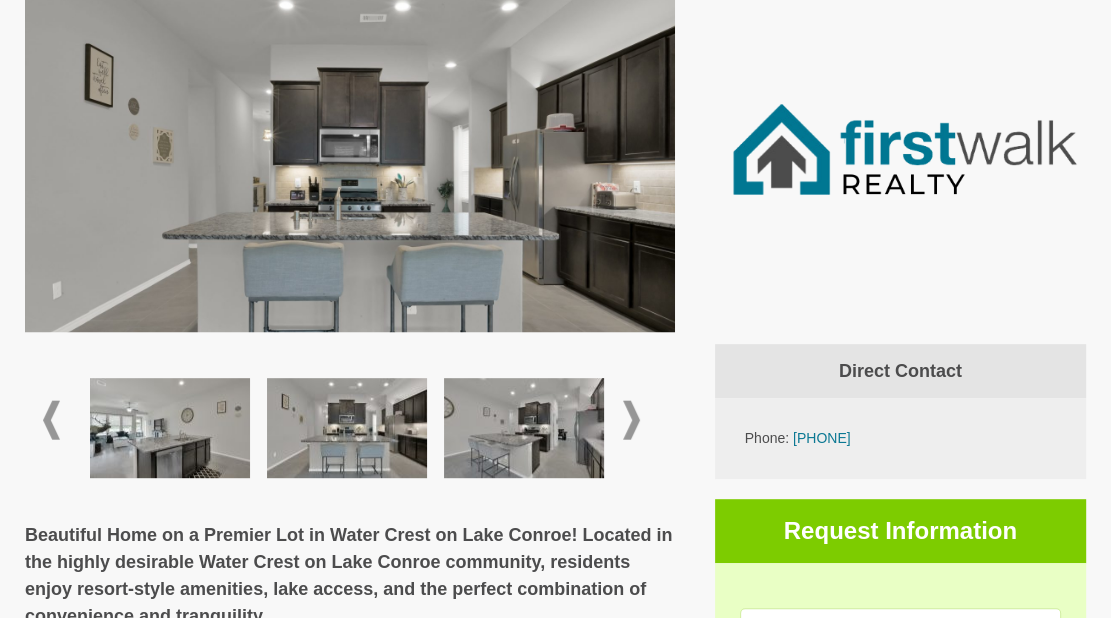 click at bounding box center [524, 428] 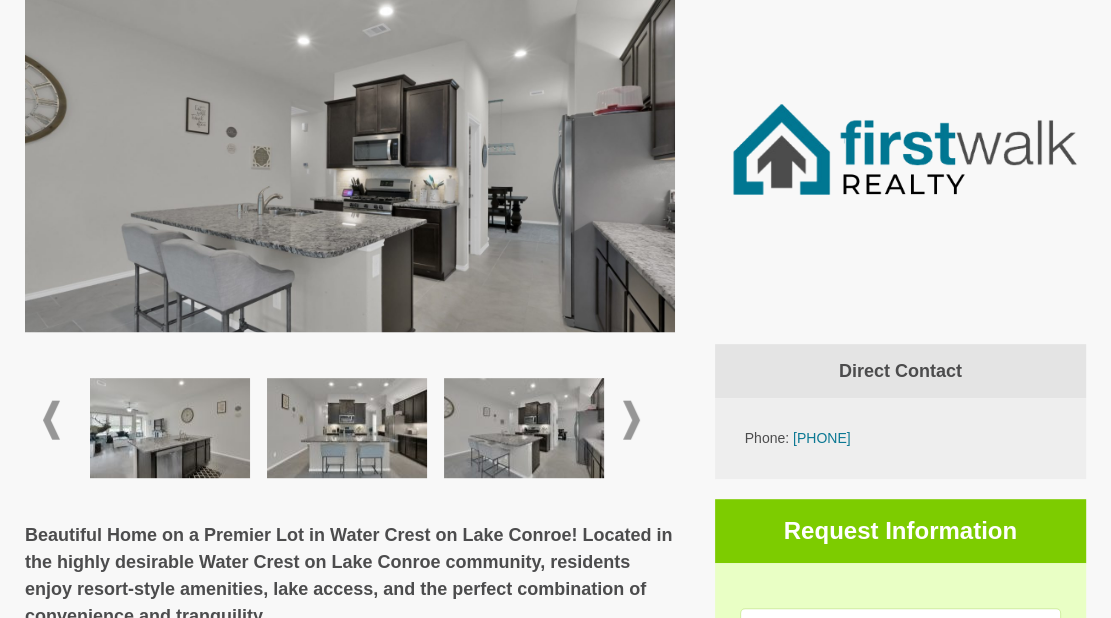 click at bounding box center (631, 419) 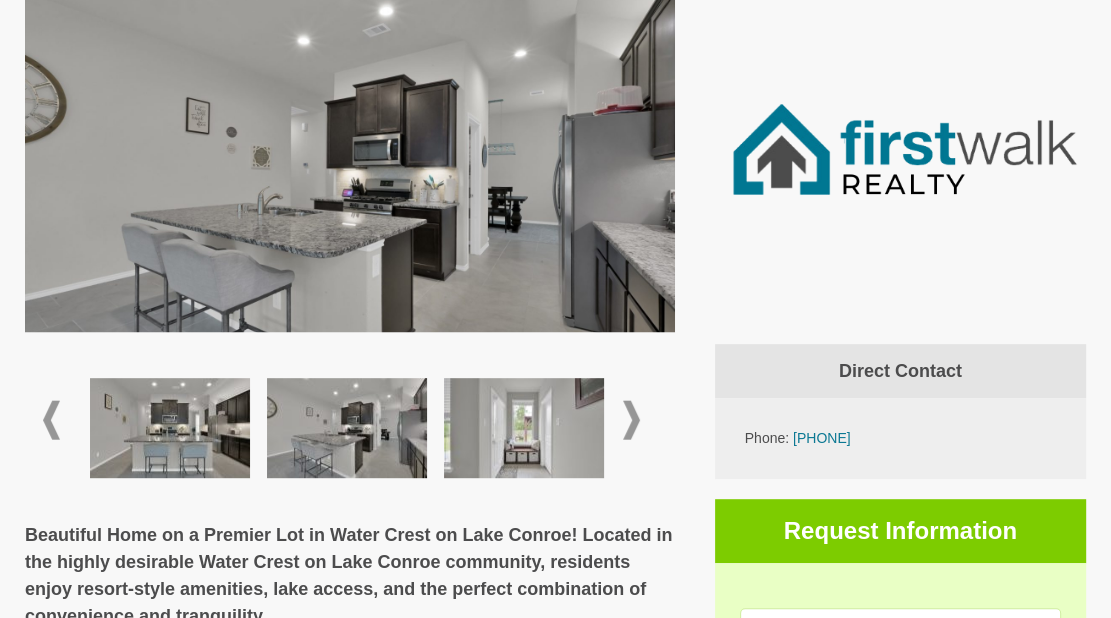 click at bounding box center (631, 419) 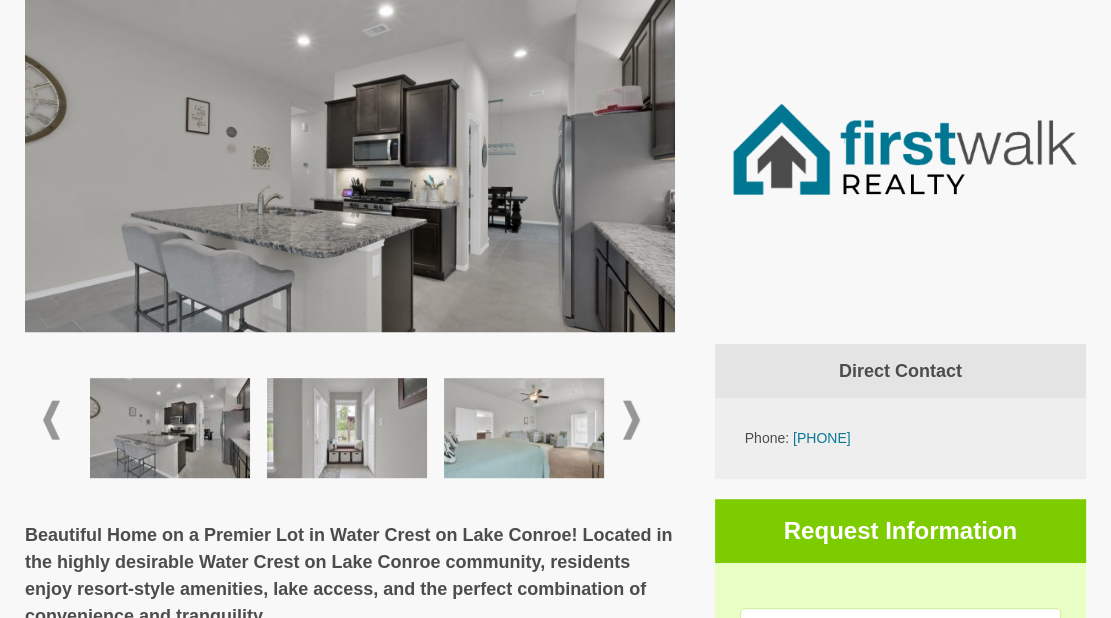 drag, startPoint x: 542, startPoint y: 429, endPoint x: 661, endPoint y: 401, distance: 122.24974 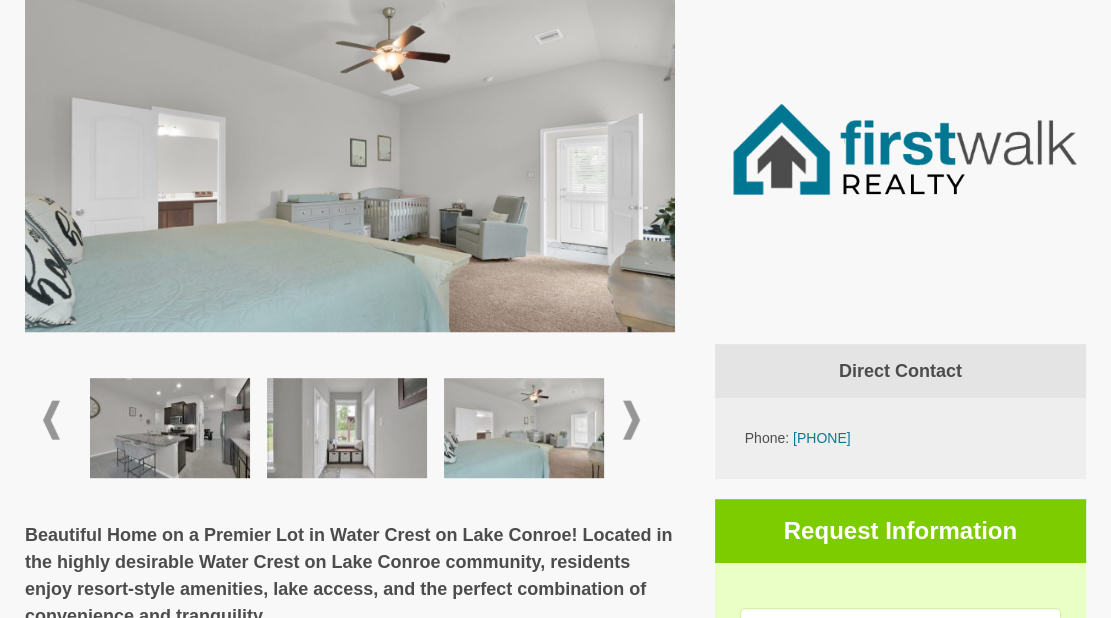 click at bounding box center (631, 419) 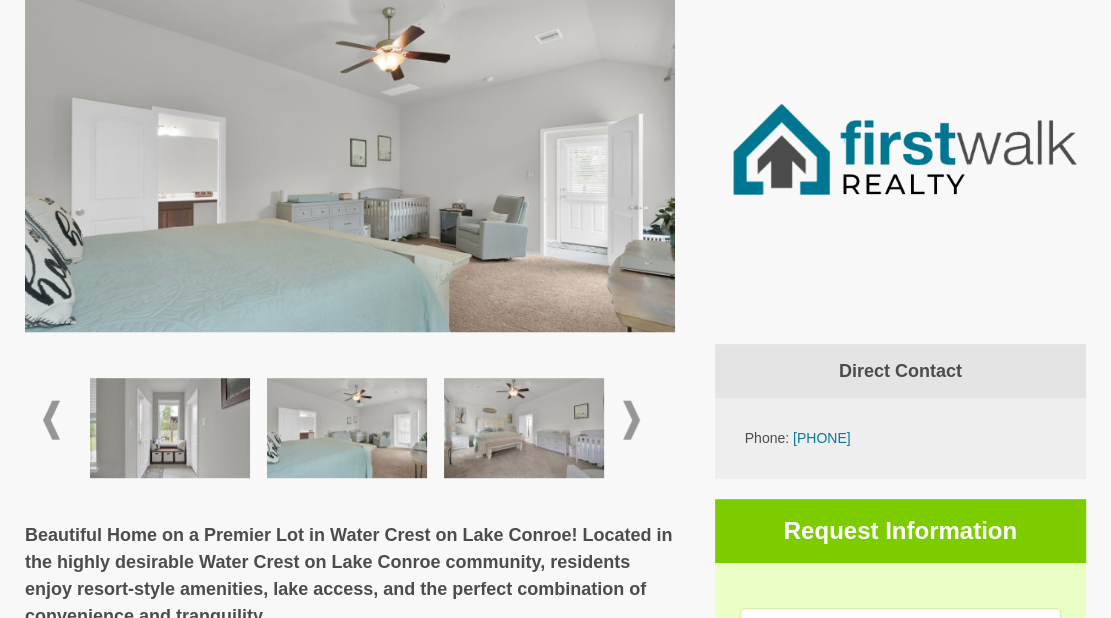 click at bounding box center [524, 428] 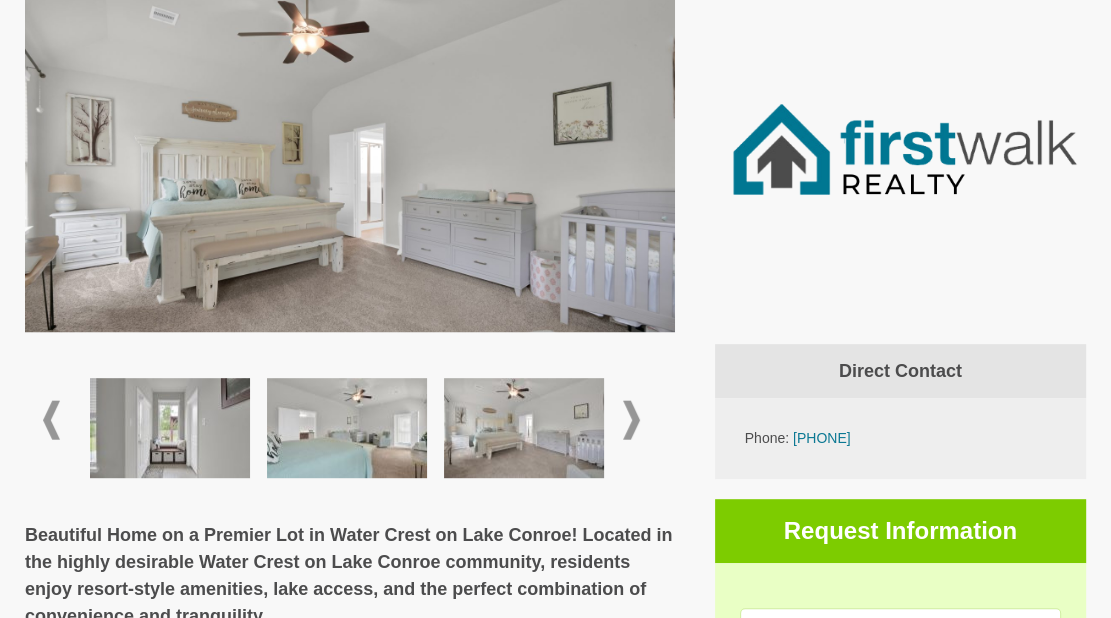 click at bounding box center [631, 419] 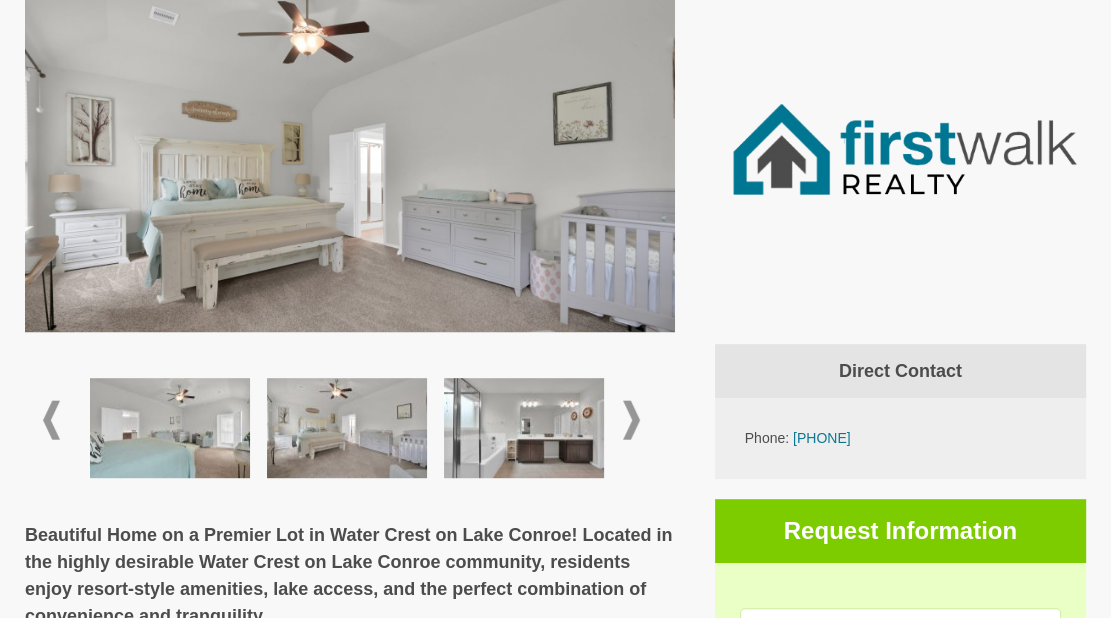 click at bounding box center [631, 419] 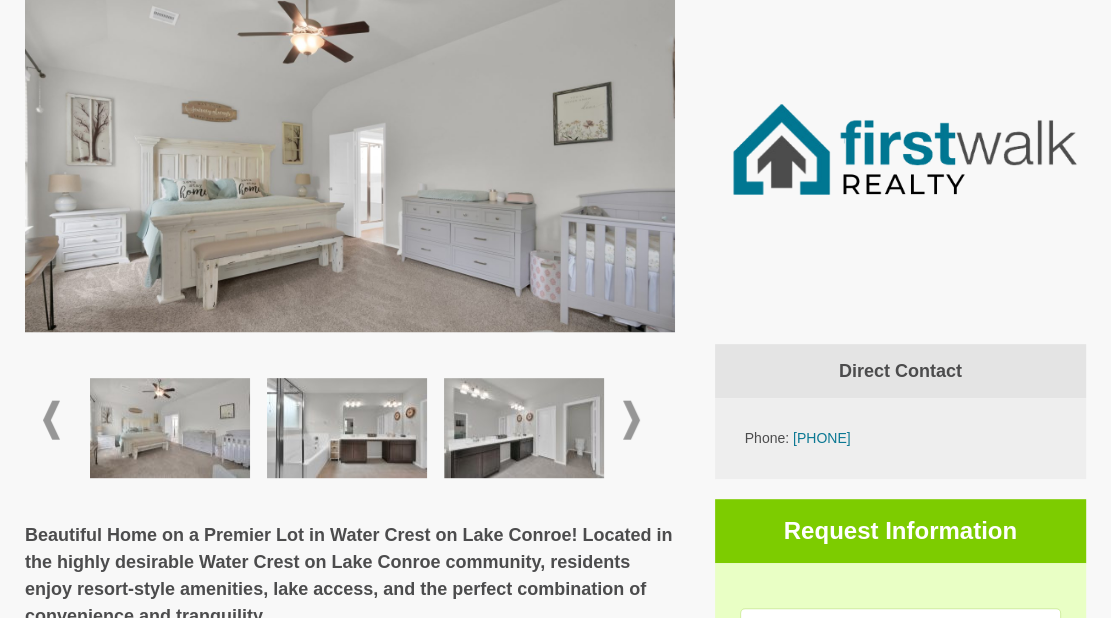 click at bounding box center [524, 428] 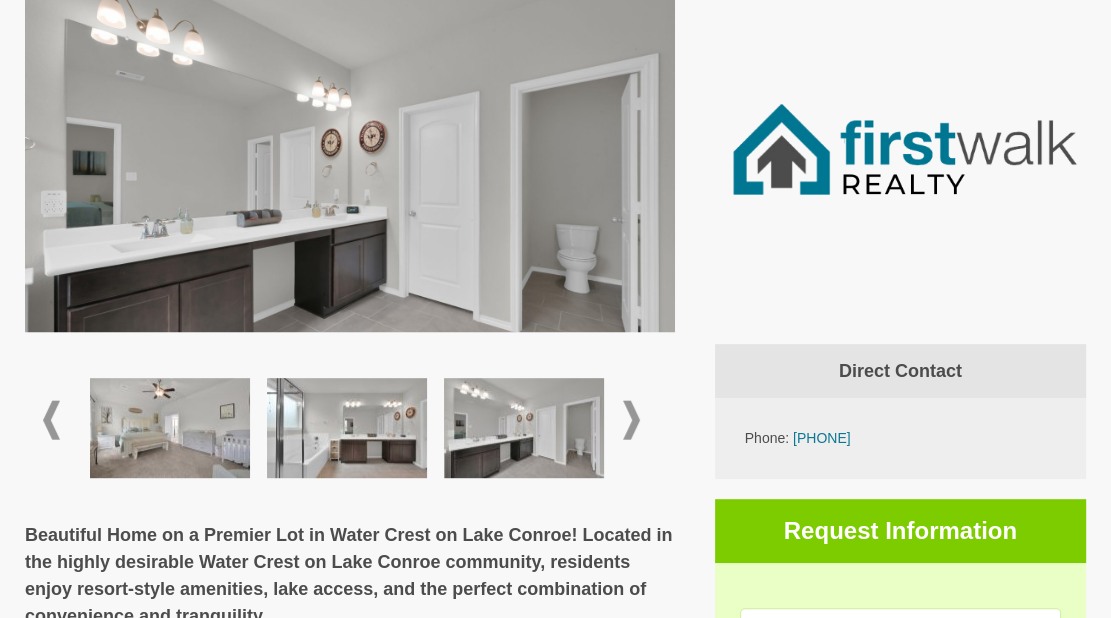 click at bounding box center (350, 419) 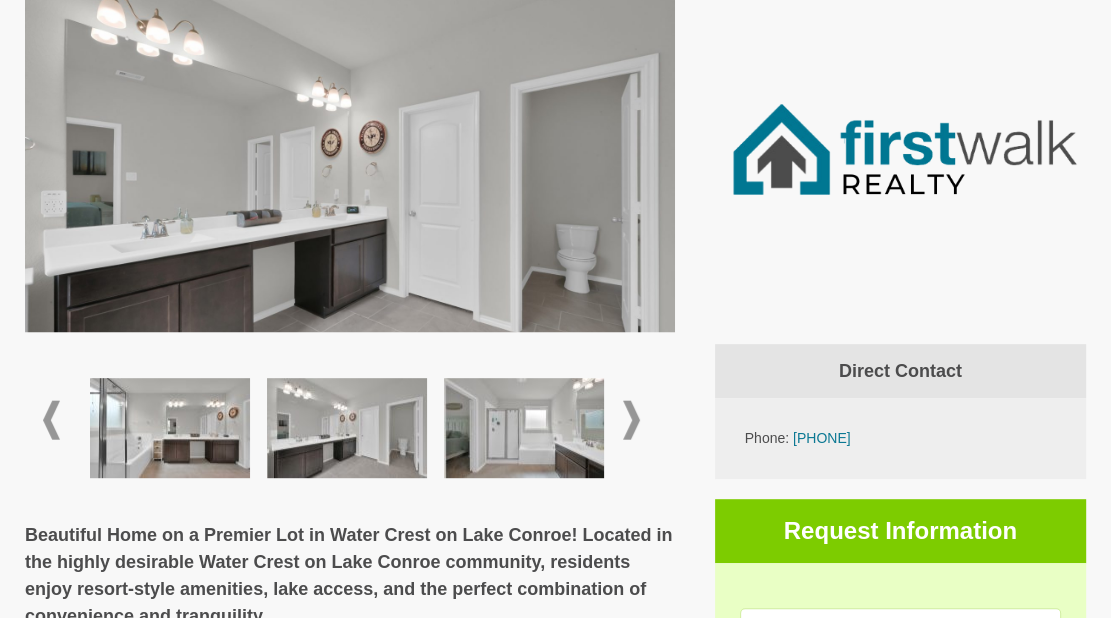 click at bounding box center [527, 432] 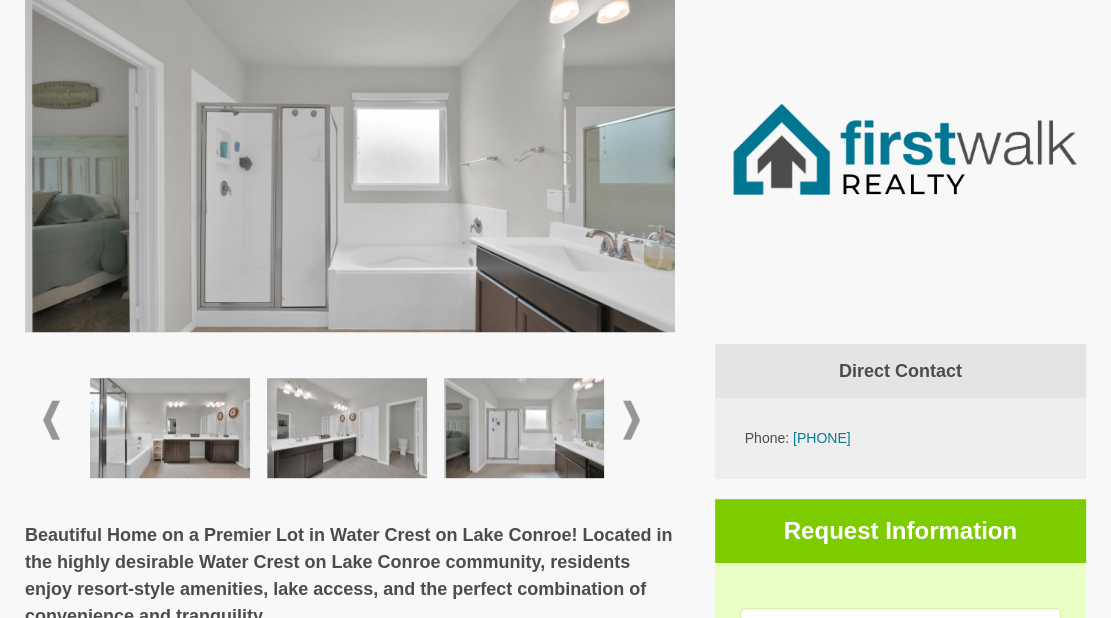 click at bounding box center (527, 432) 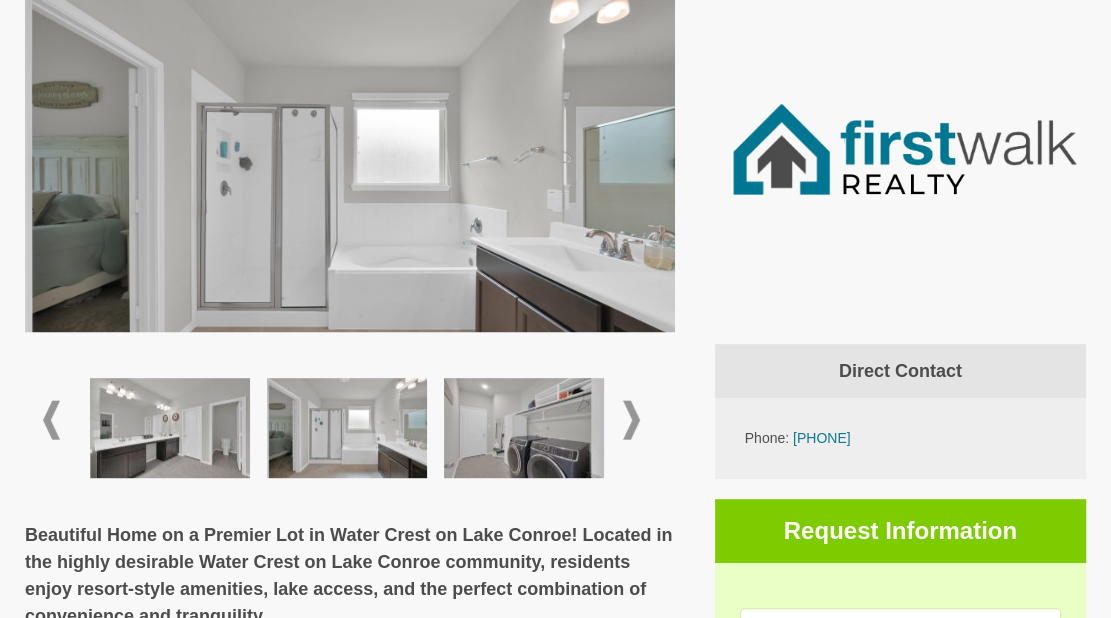 click at bounding box center [631, 419] 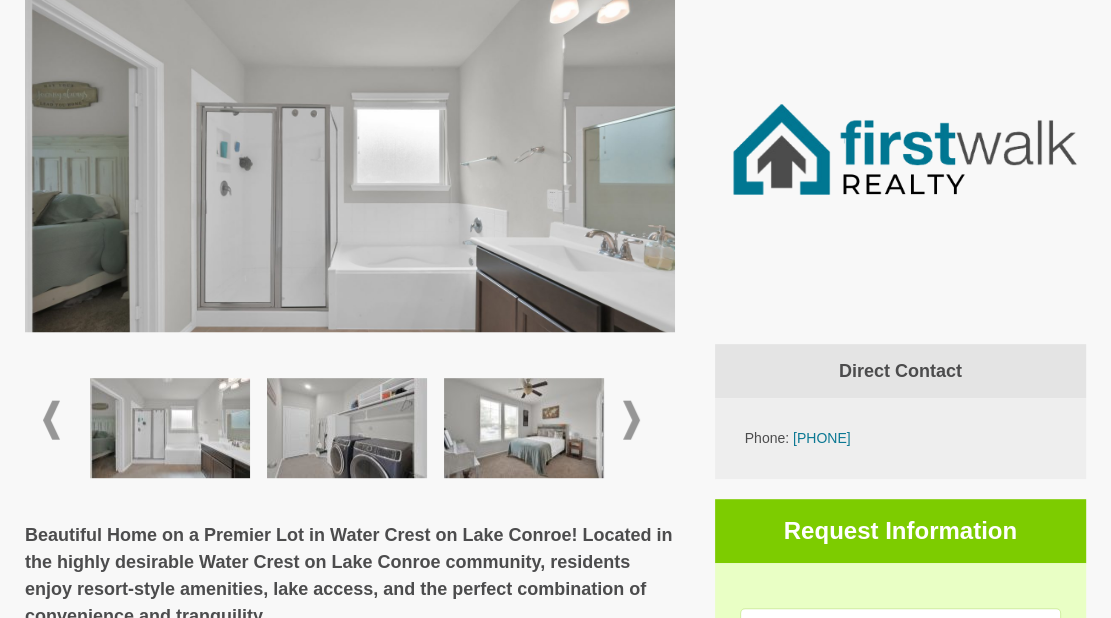 click at bounding box center (347, 428) 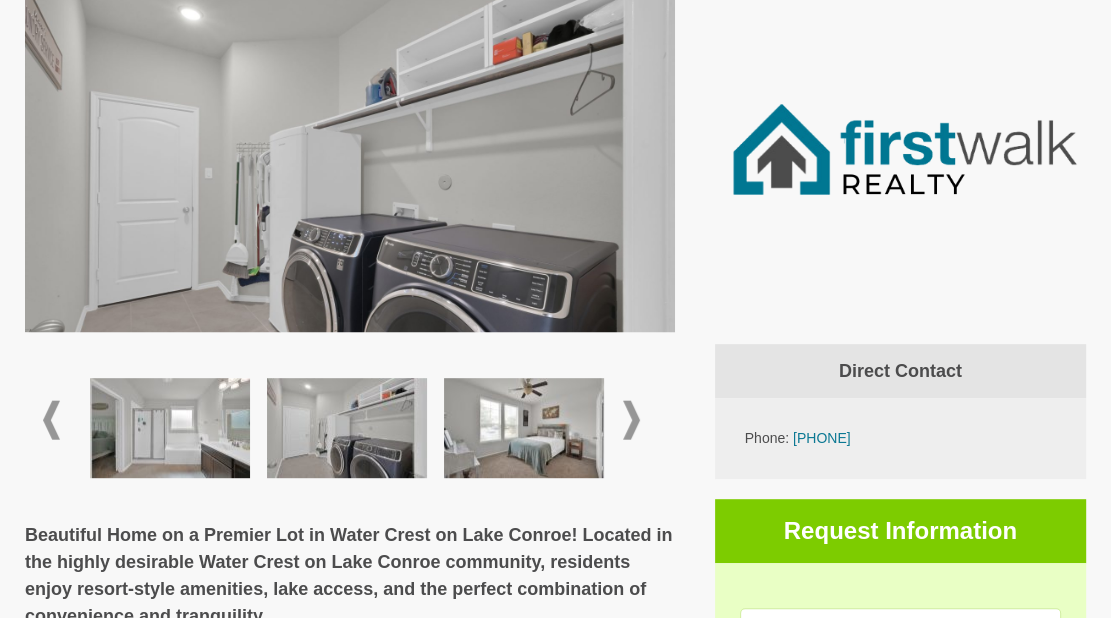 click at bounding box center (631, 419) 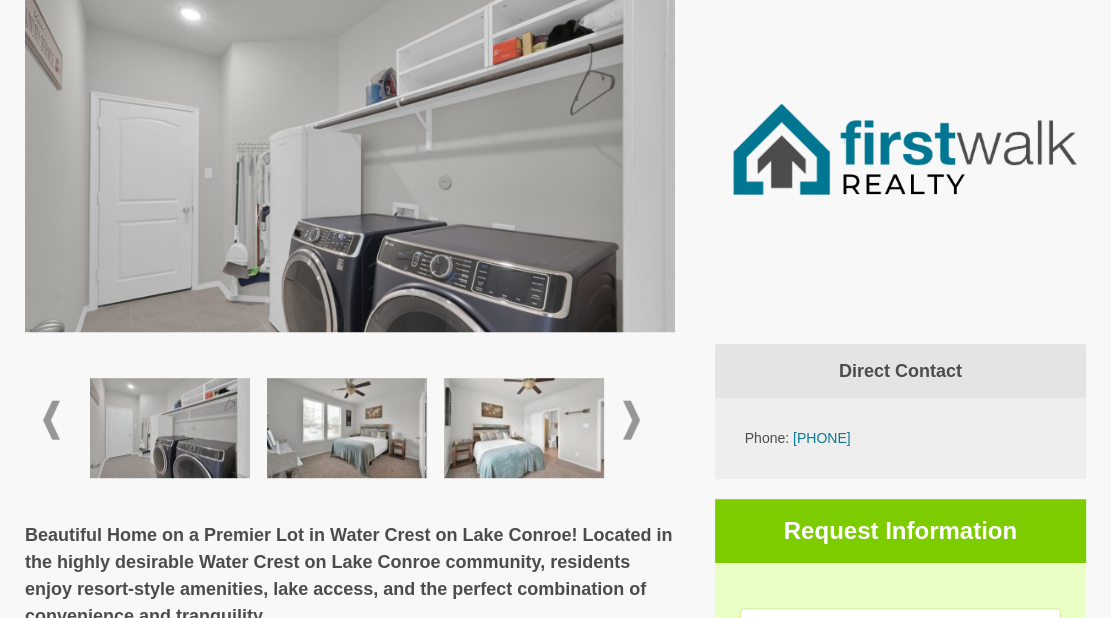 click at bounding box center [631, 419] 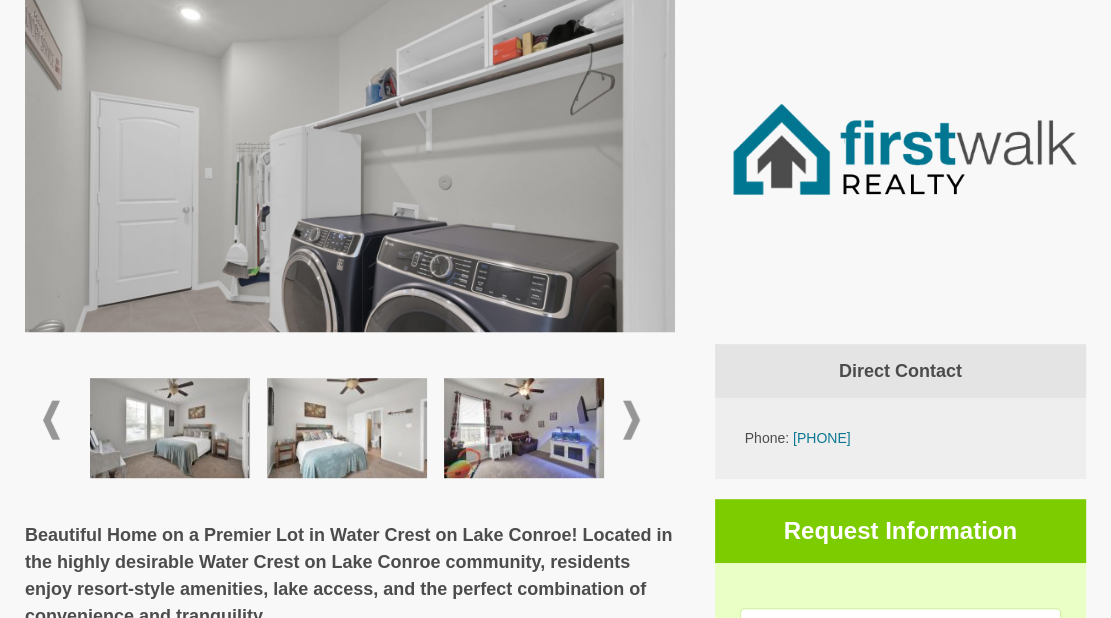 click at bounding box center [347, 428] 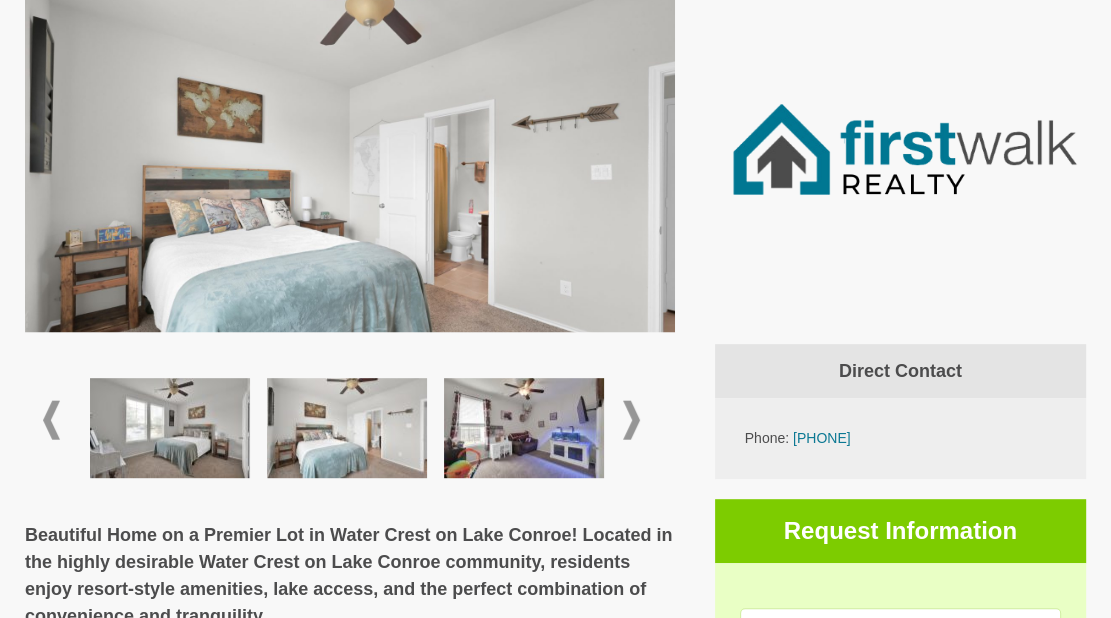 click at bounding box center (527, 432) 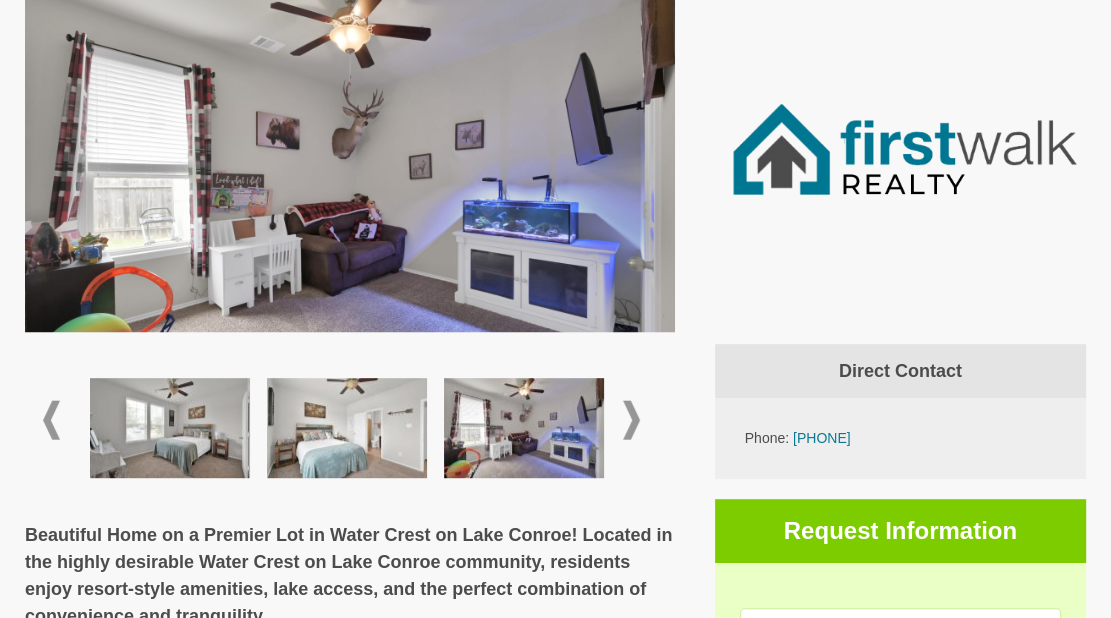 click at bounding box center [631, 419] 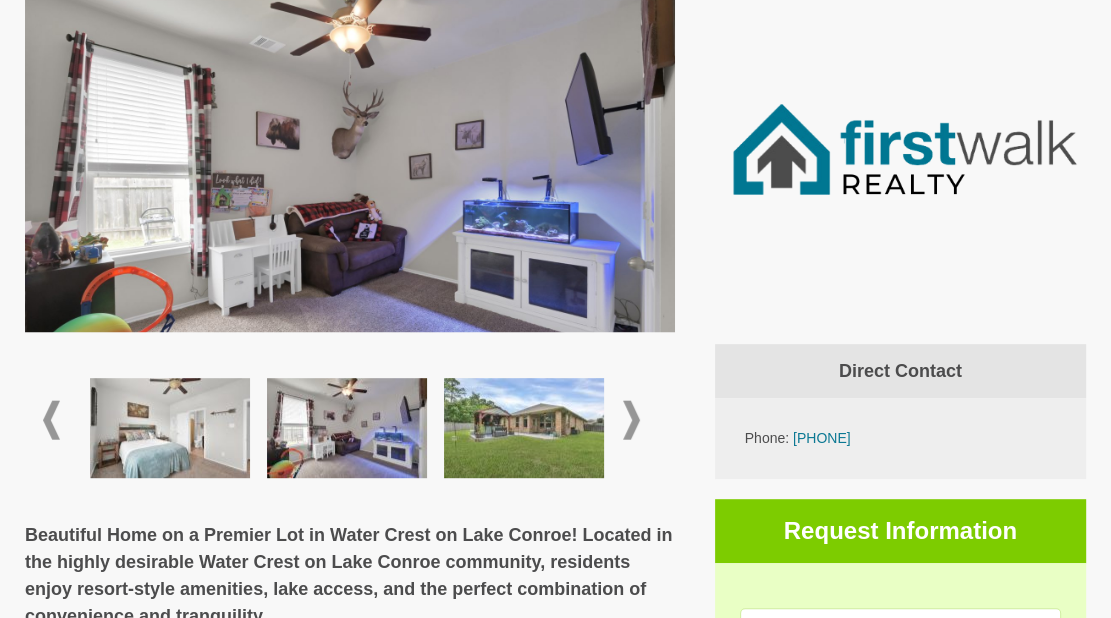 click at bounding box center (524, 428) 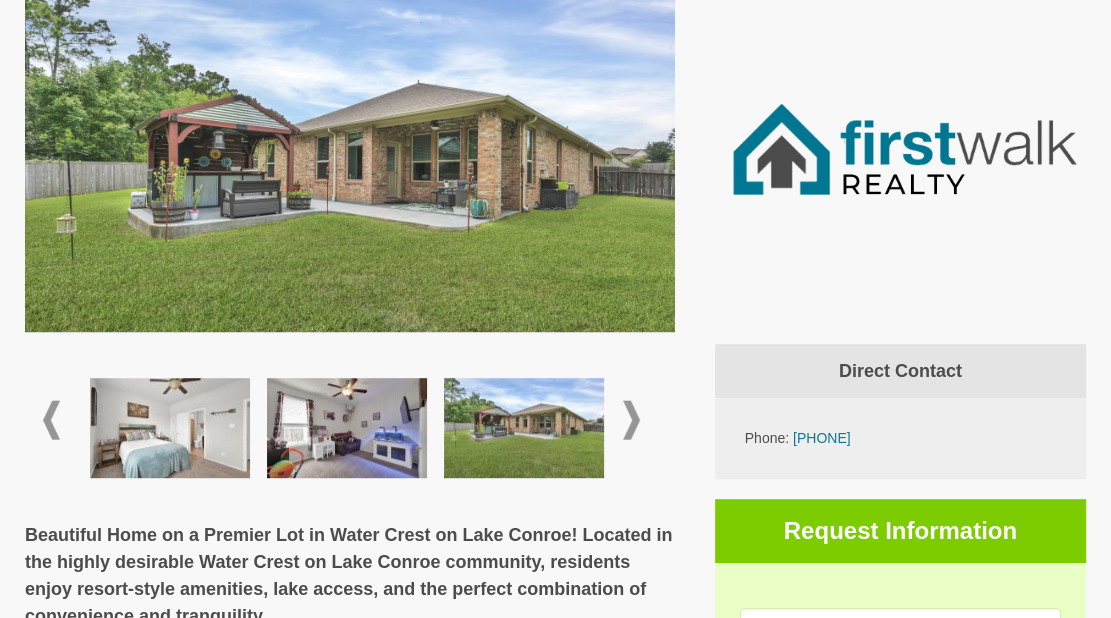 click at bounding box center (350, 419) 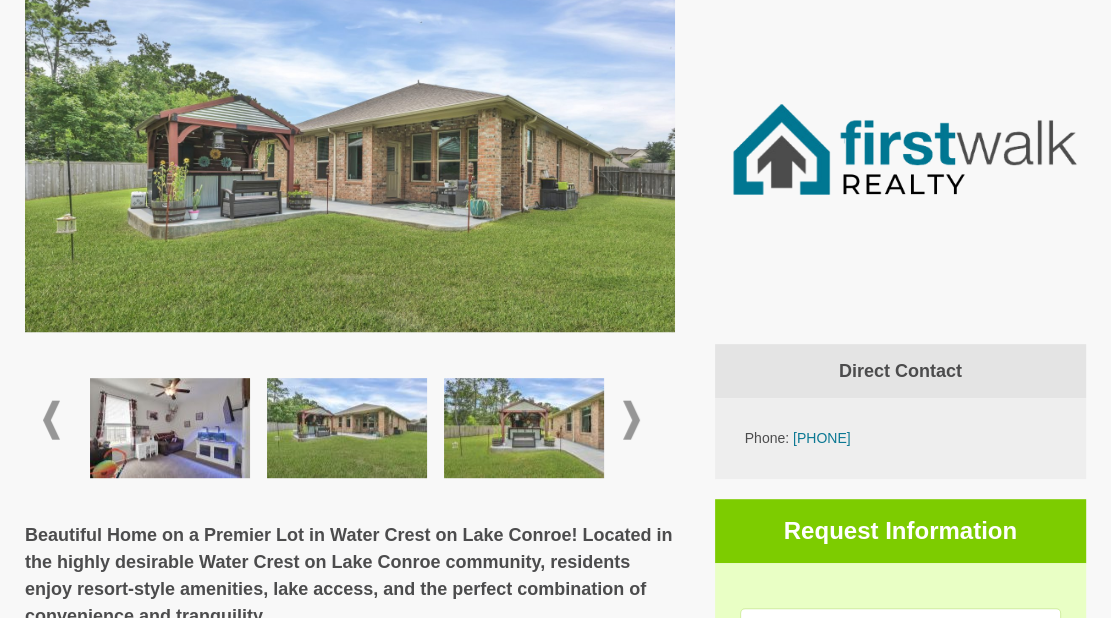 click at bounding box center [524, 428] 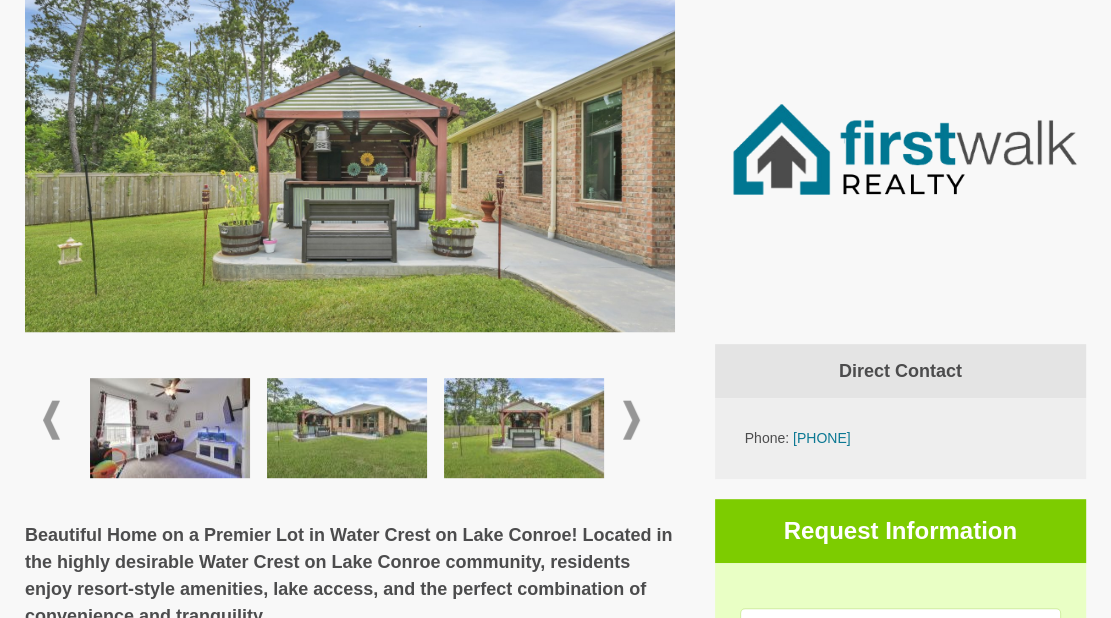 click at bounding box center [631, 419] 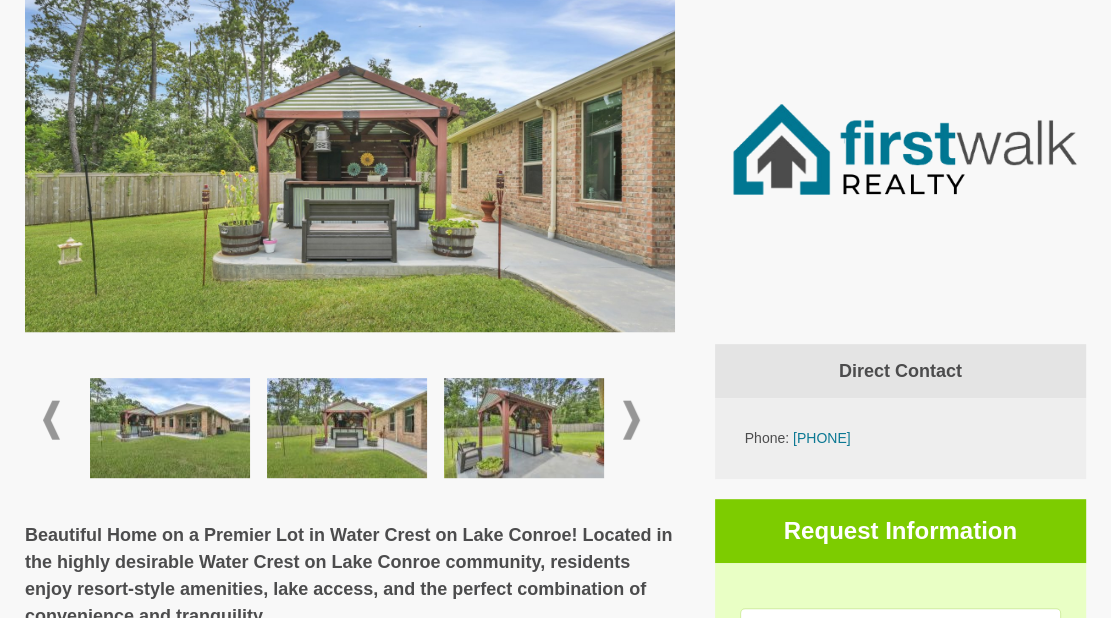 click at bounding box center (631, 419) 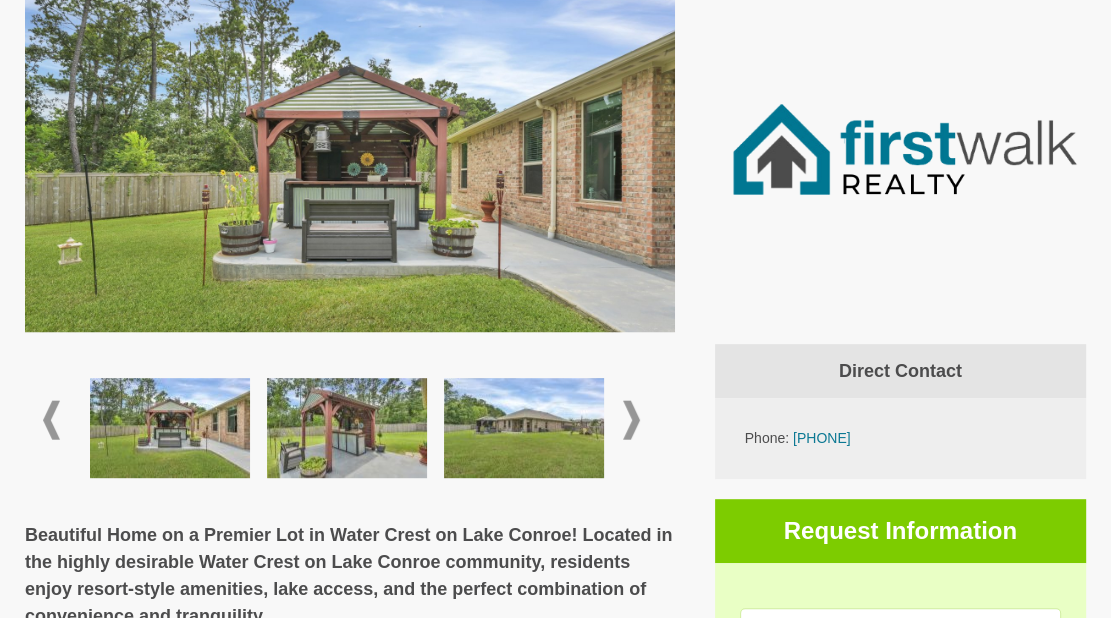click at bounding box center (347, 428) 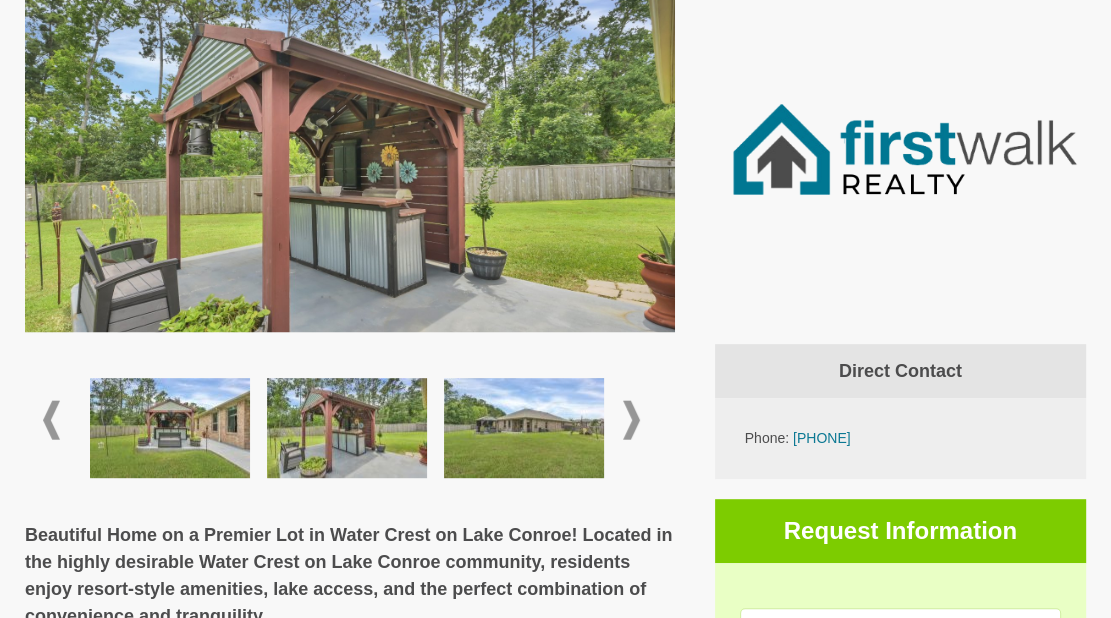 click at bounding box center [524, 428] 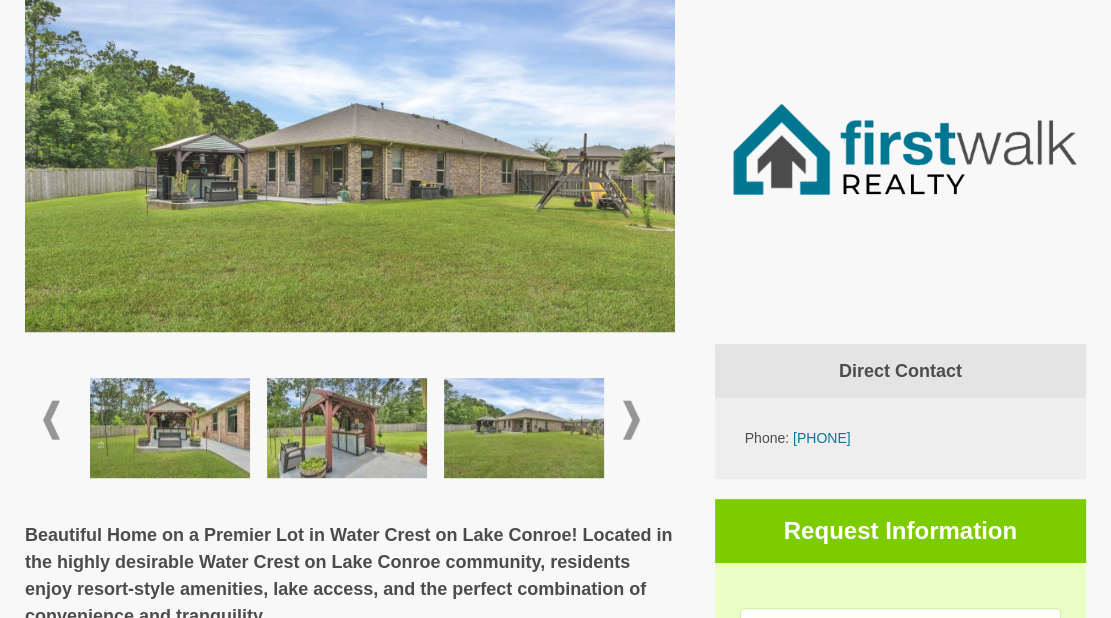 click at bounding box center [631, 419] 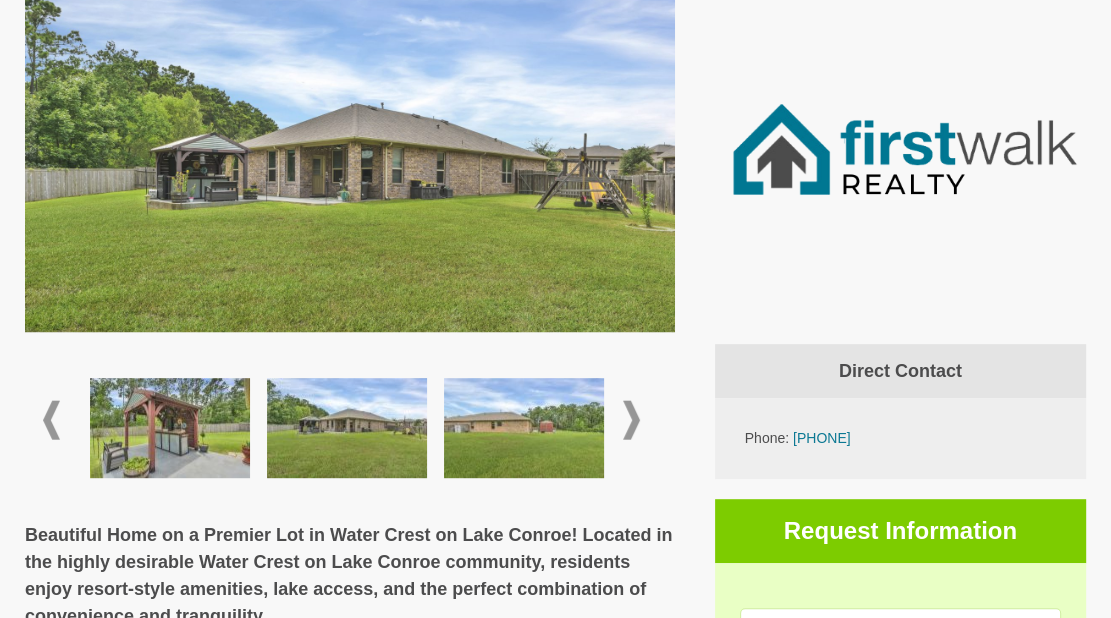 click at bounding box center [524, 428] 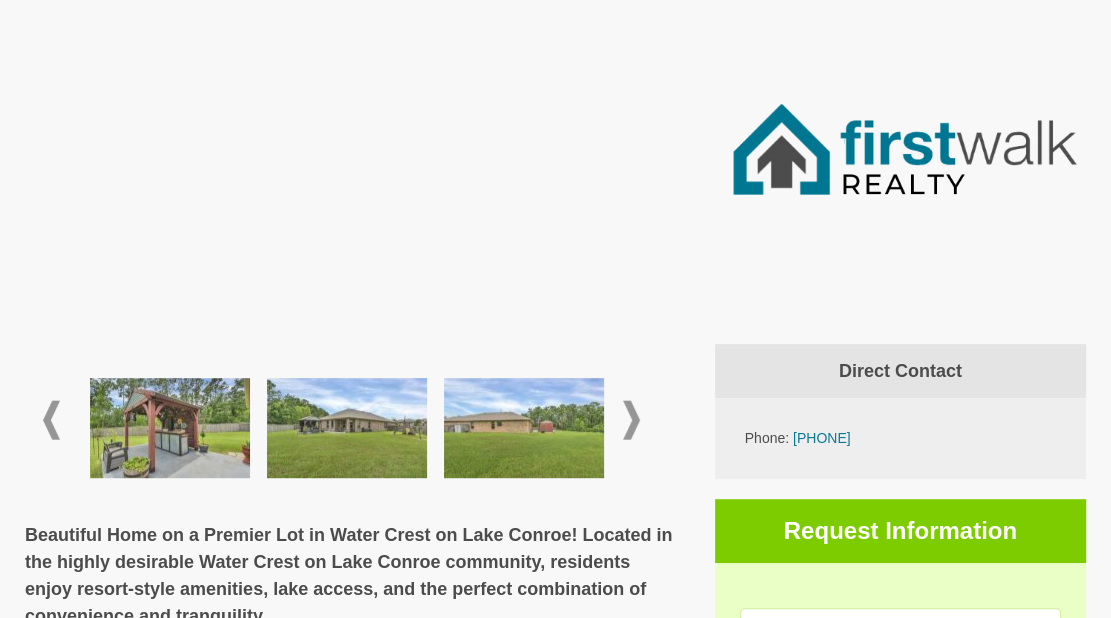 click at bounding box center [350, 419] 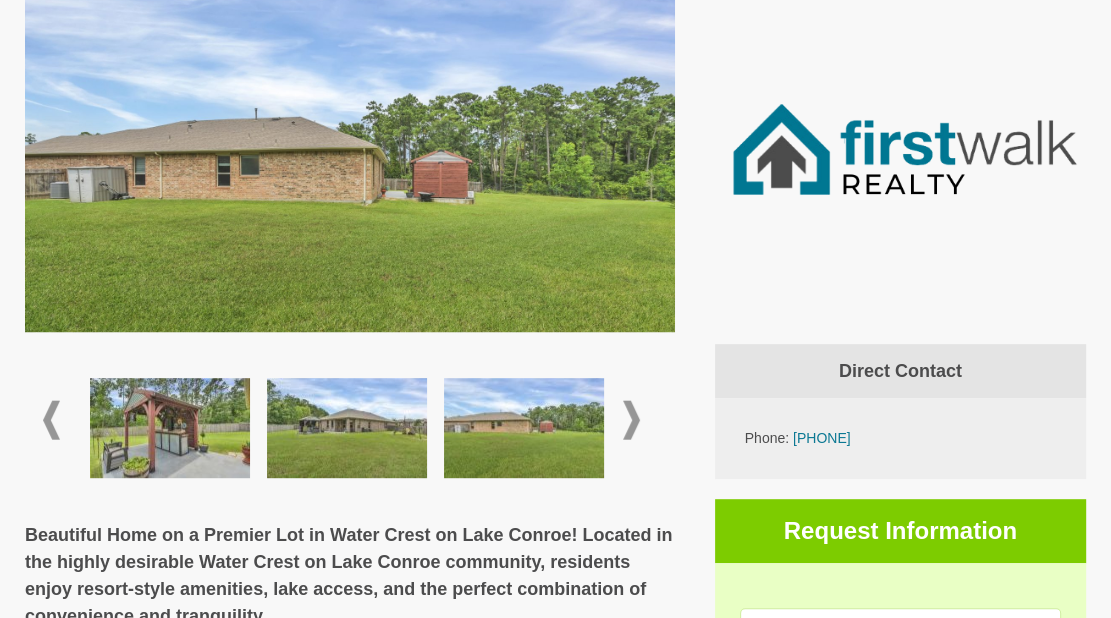 click at bounding box center [631, 419] 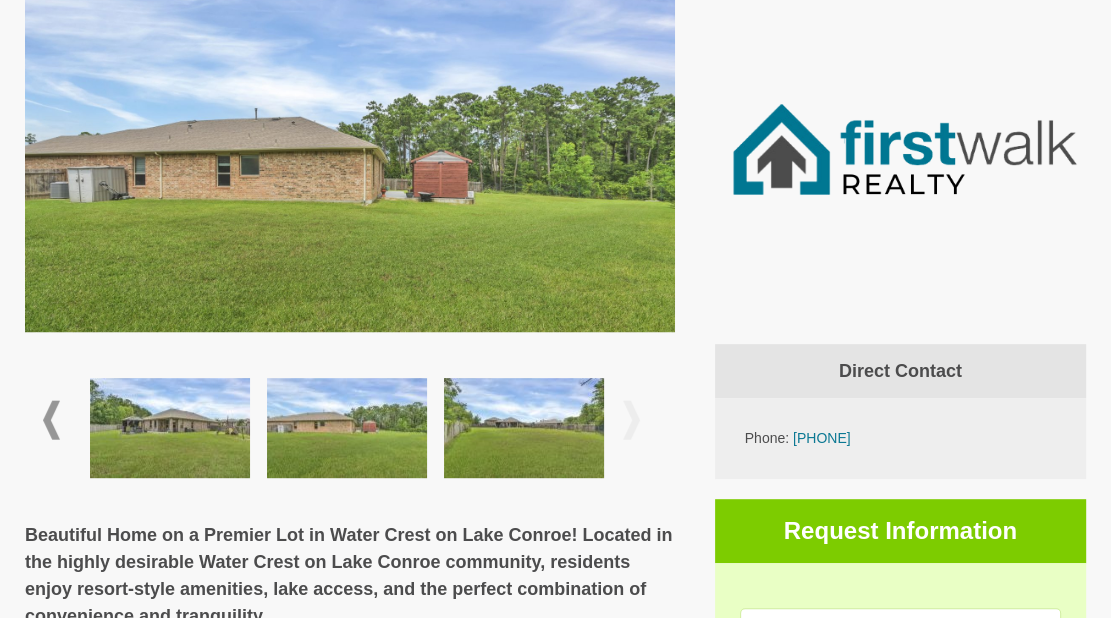 click at bounding box center [524, 428] 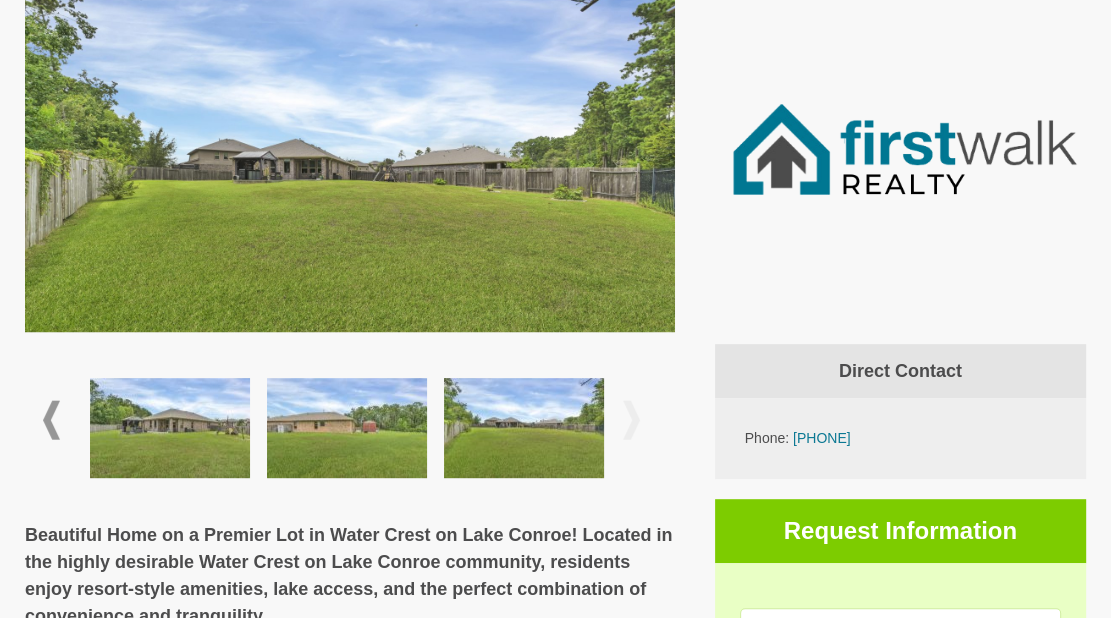 click at bounding box center [350, 419] 